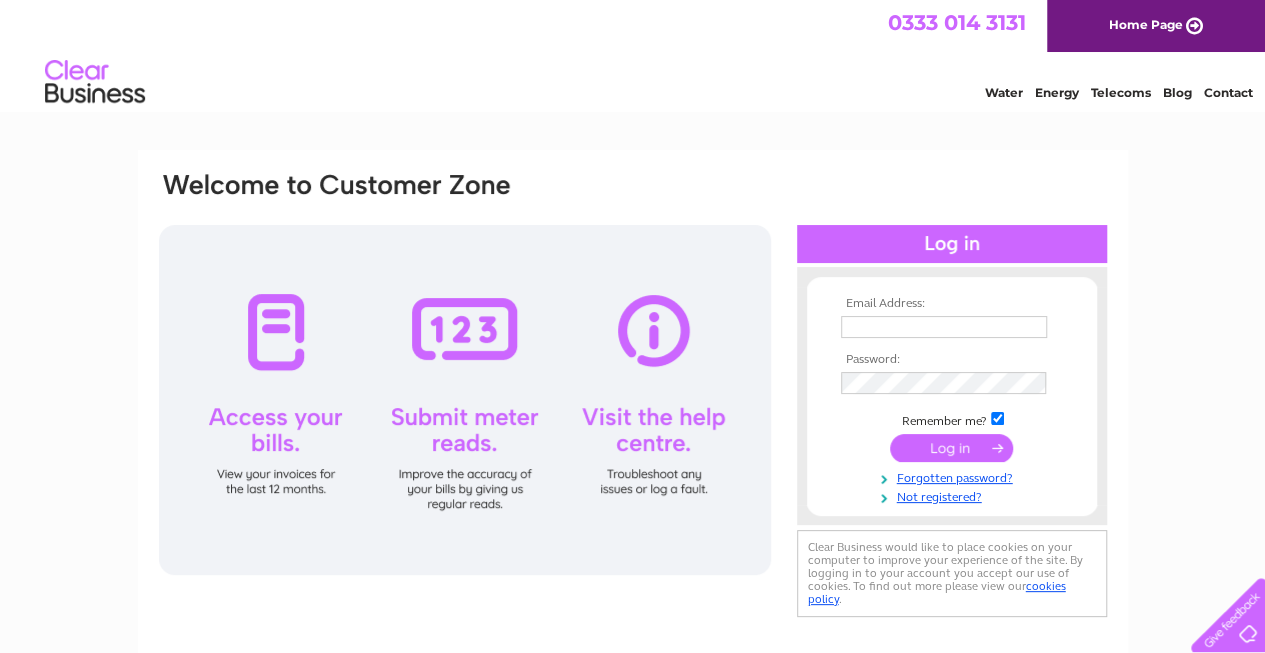 scroll, scrollTop: 0, scrollLeft: 0, axis: both 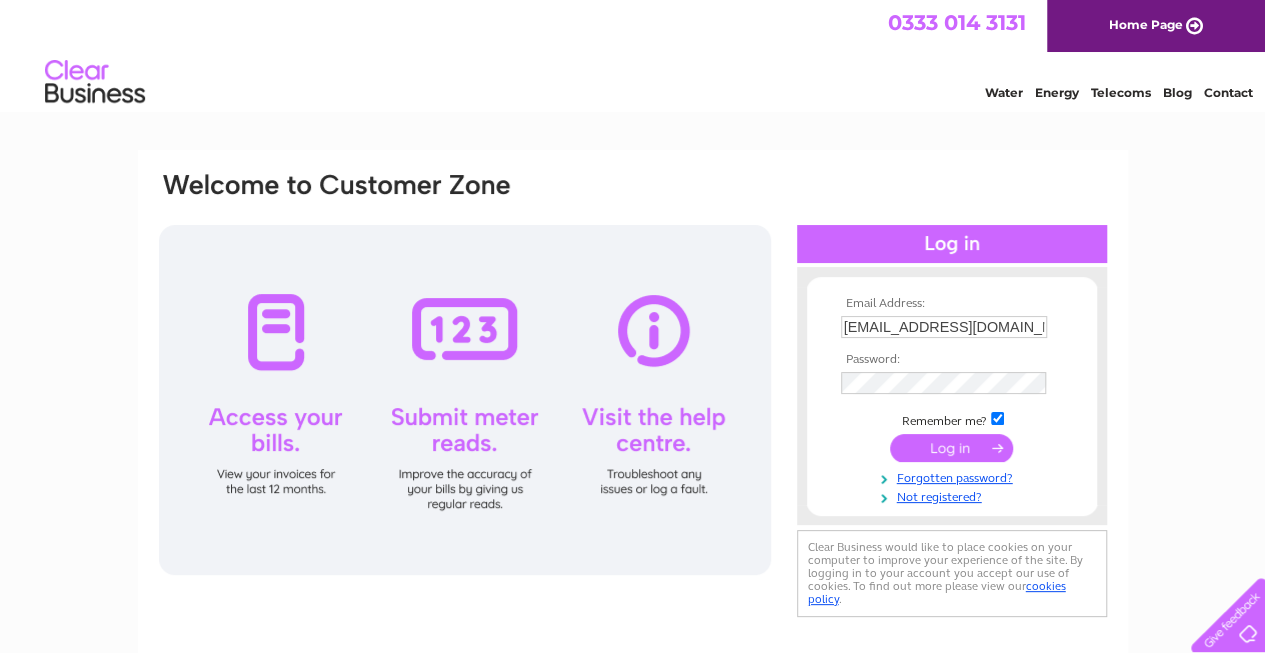 click at bounding box center [951, 448] 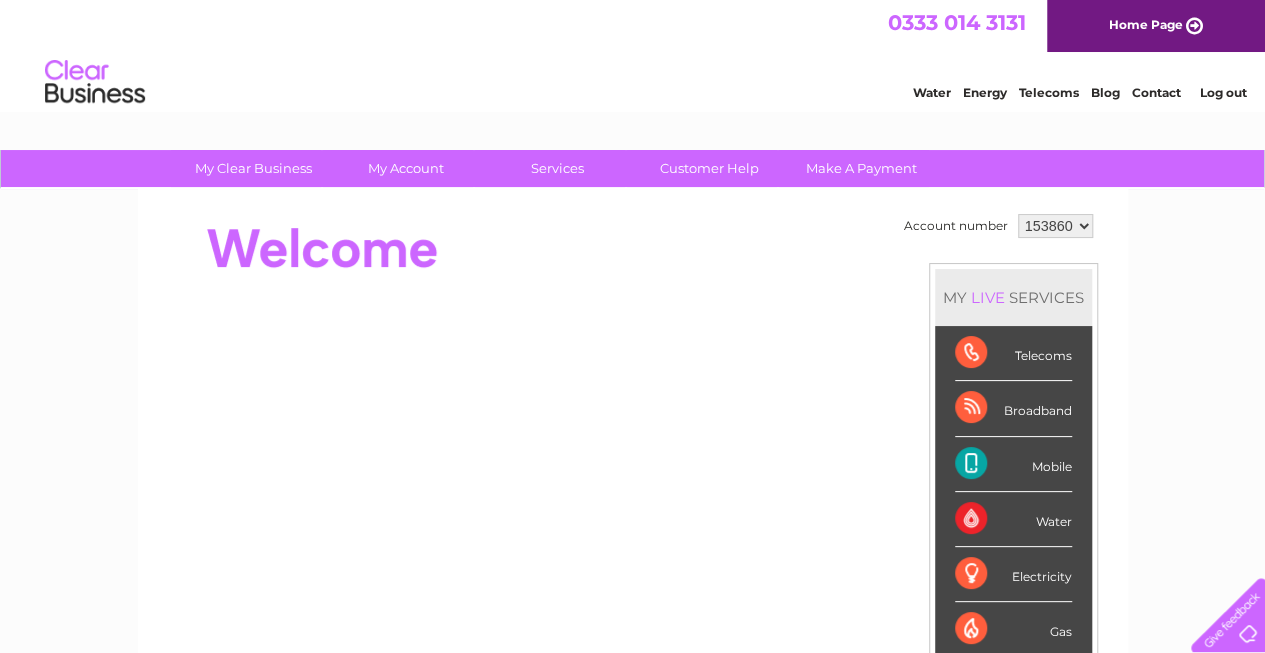 scroll, scrollTop: 0, scrollLeft: 0, axis: both 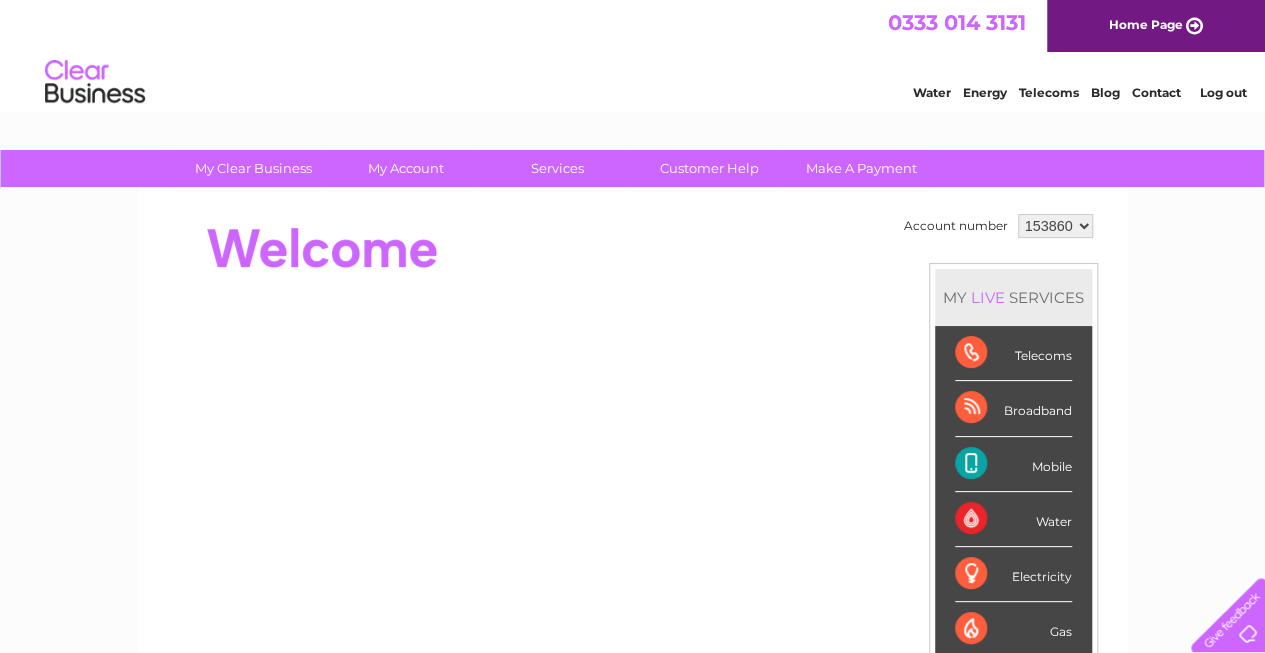 click on "Mobile" at bounding box center (1013, 464) 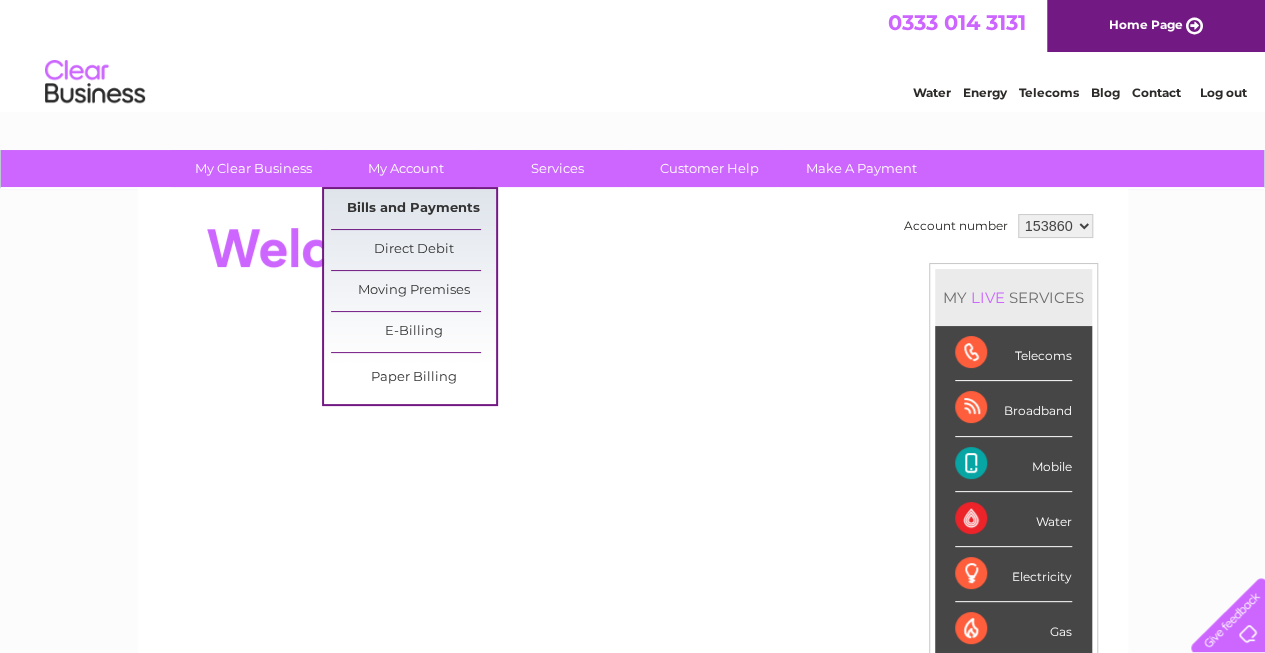 click on "Bills and Payments" at bounding box center (413, 209) 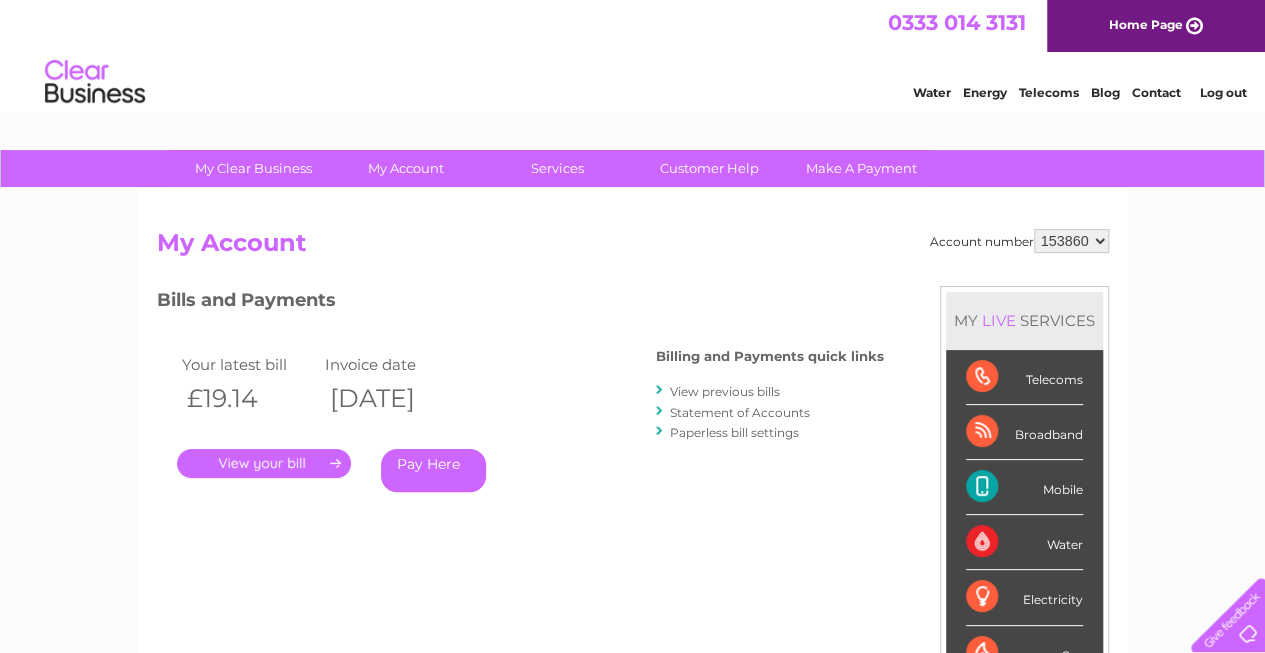 scroll, scrollTop: 0, scrollLeft: 0, axis: both 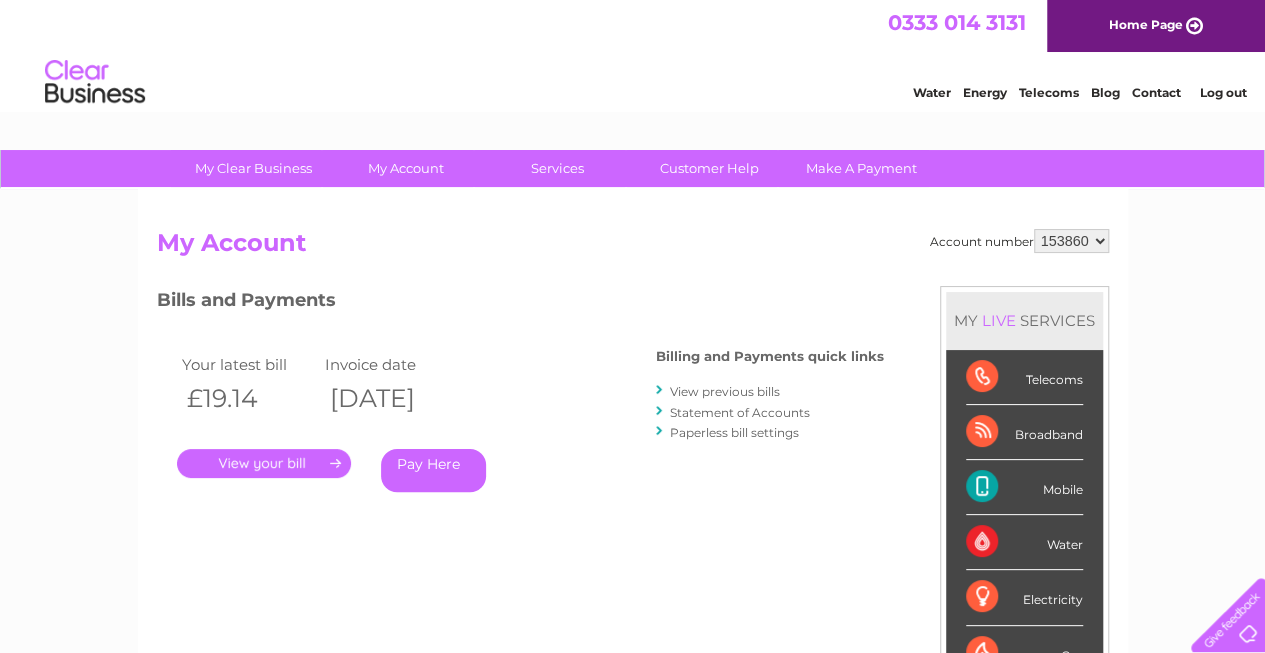 click on "View previous bills" at bounding box center [725, 391] 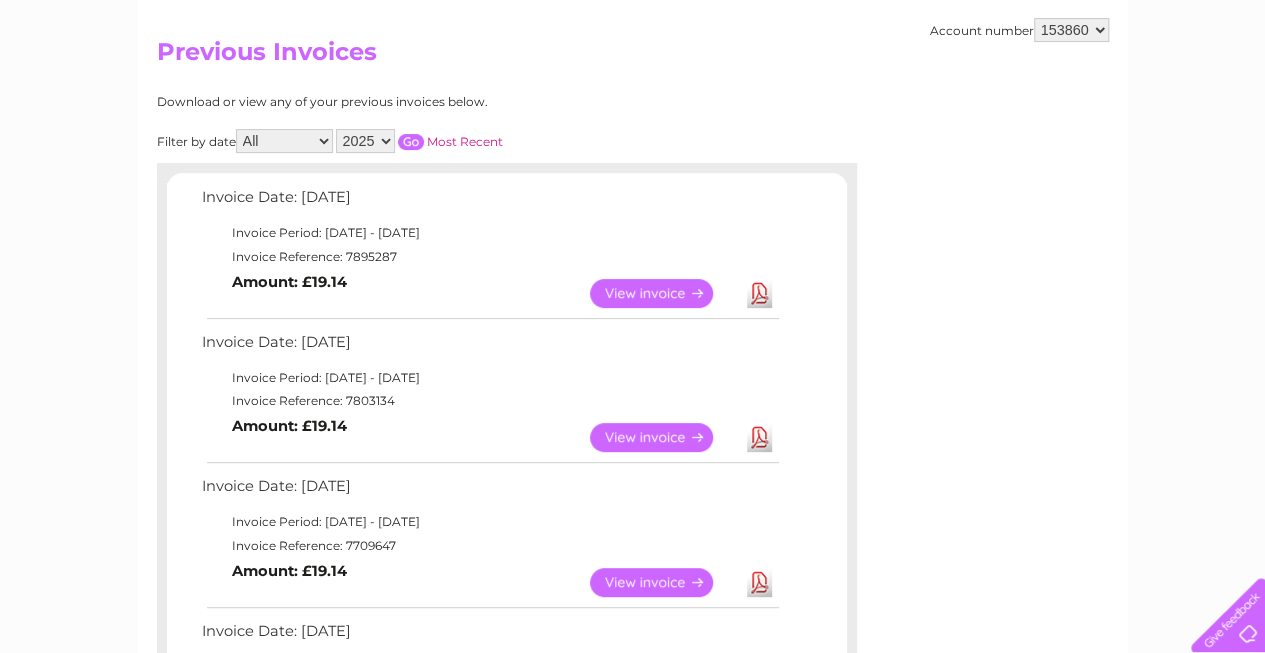 scroll, scrollTop: 200, scrollLeft: 0, axis: vertical 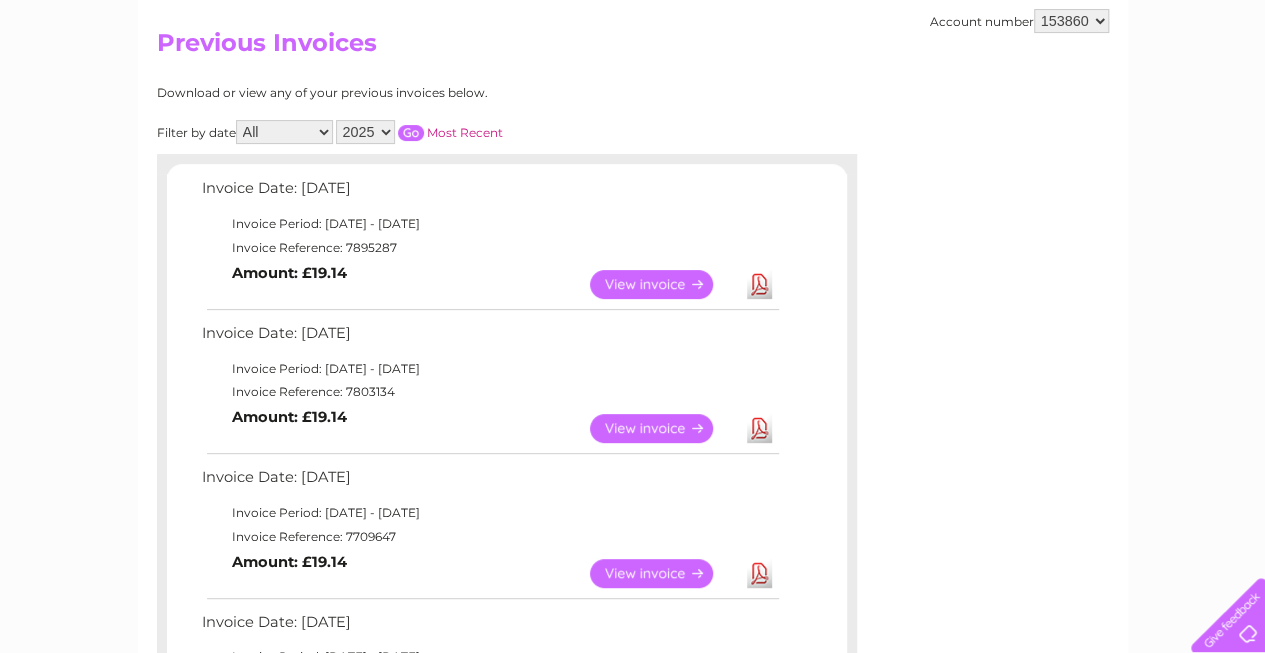click on "Download" at bounding box center (759, 284) 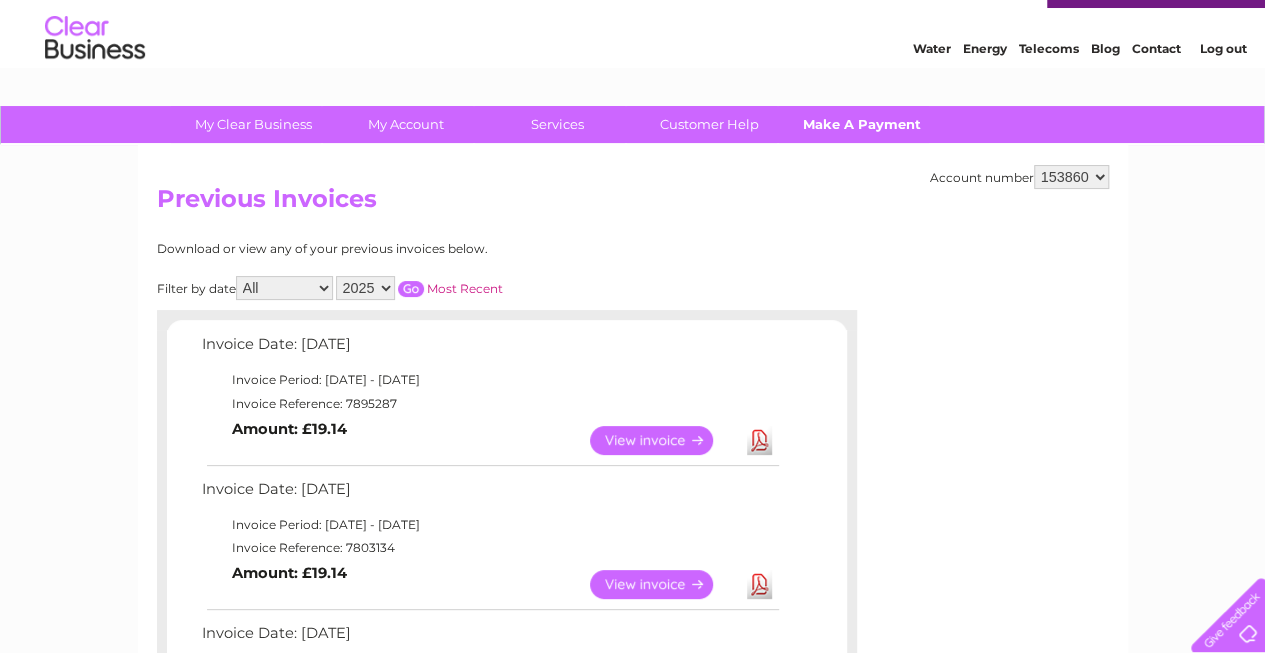 scroll, scrollTop: 0, scrollLeft: 0, axis: both 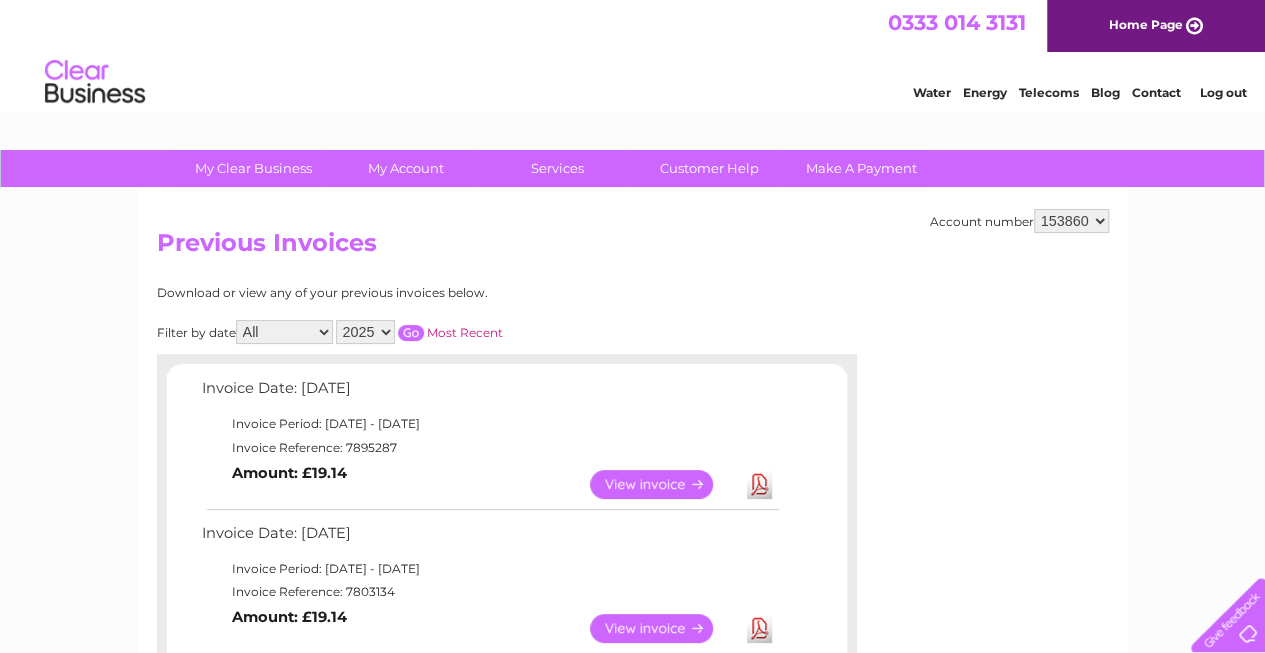 click on "Log out" at bounding box center [1222, 92] 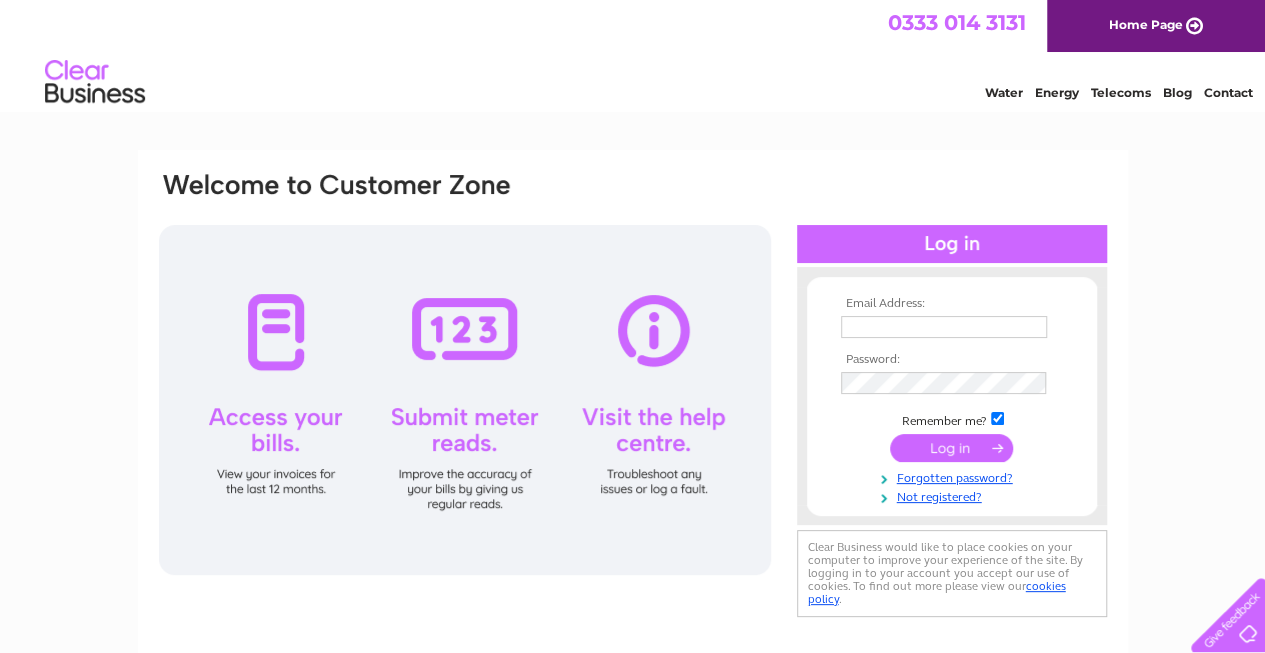 scroll, scrollTop: 0, scrollLeft: 0, axis: both 